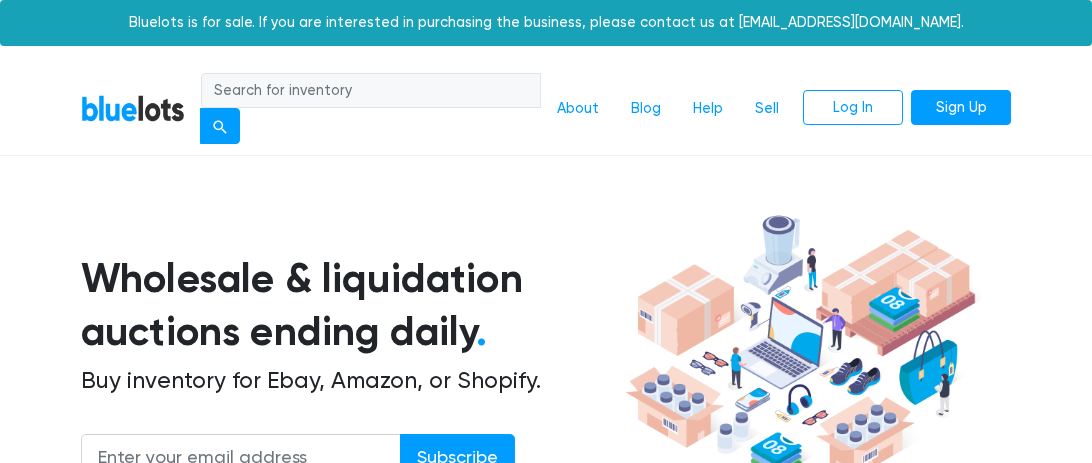 scroll, scrollTop: 516, scrollLeft: 0, axis: vertical 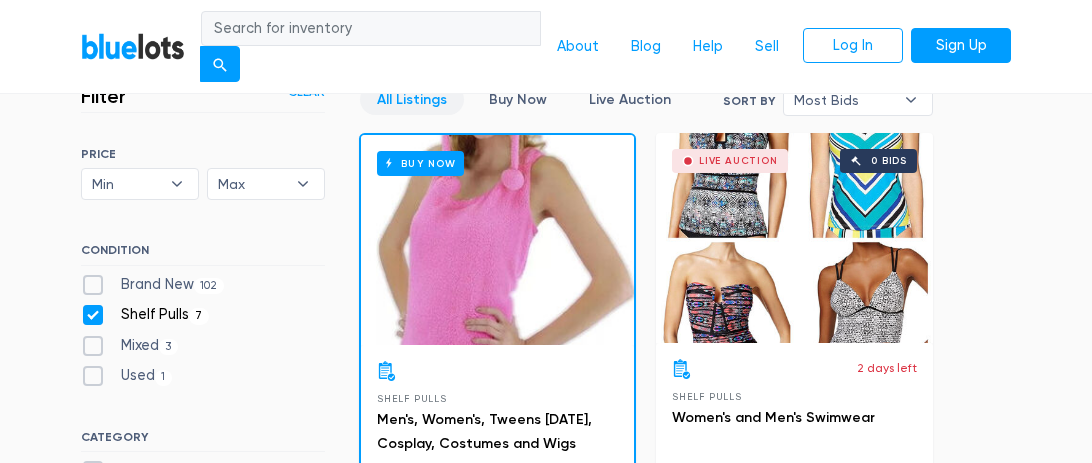 type on "[EMAIL_ADDRESS][DOMAIN_NAME]" 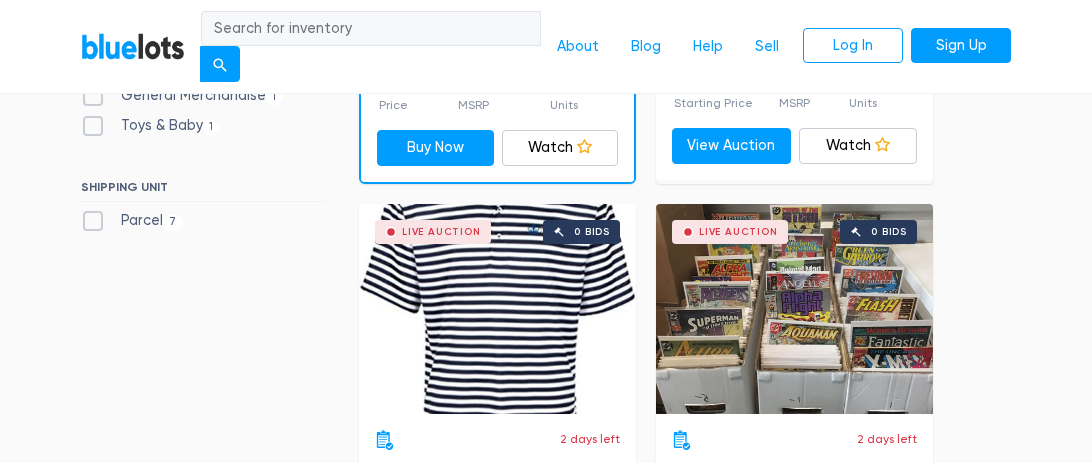scroll, scrollTop: 948, scrollLeft: 0, axis: vertical 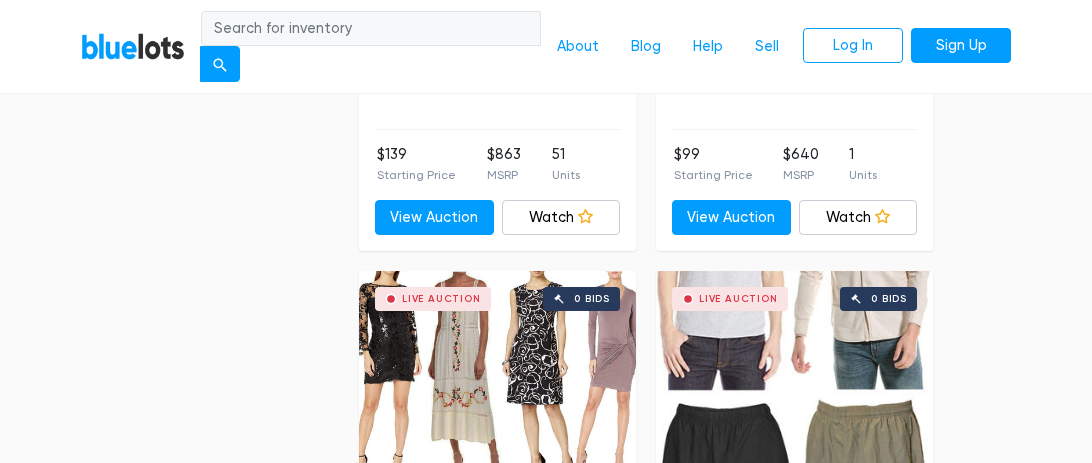 drag, startPoint x: 1091, startPoint y: 183, endPoint x: 1090, endPoint y: 247, distance: 64.00781 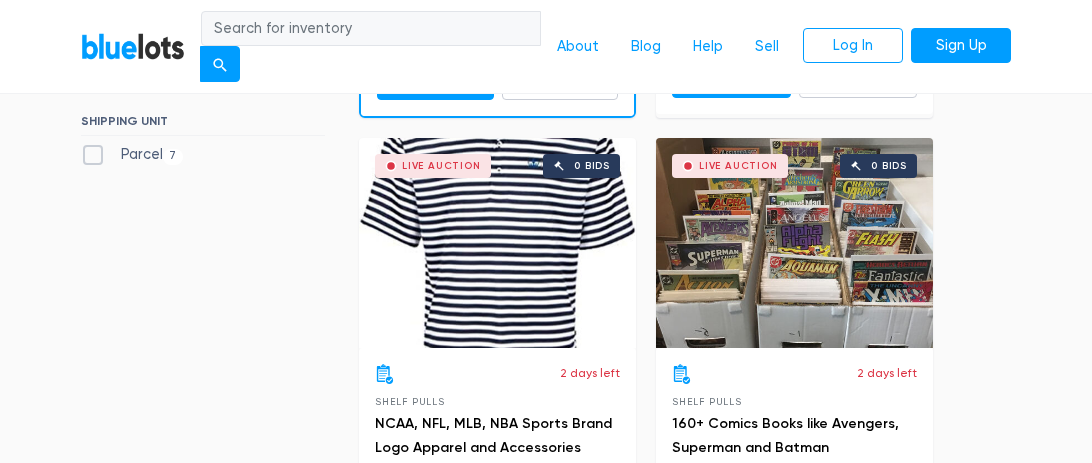 scroll, scrollTop: 1000, scrollLeft: 0, axis: vertical 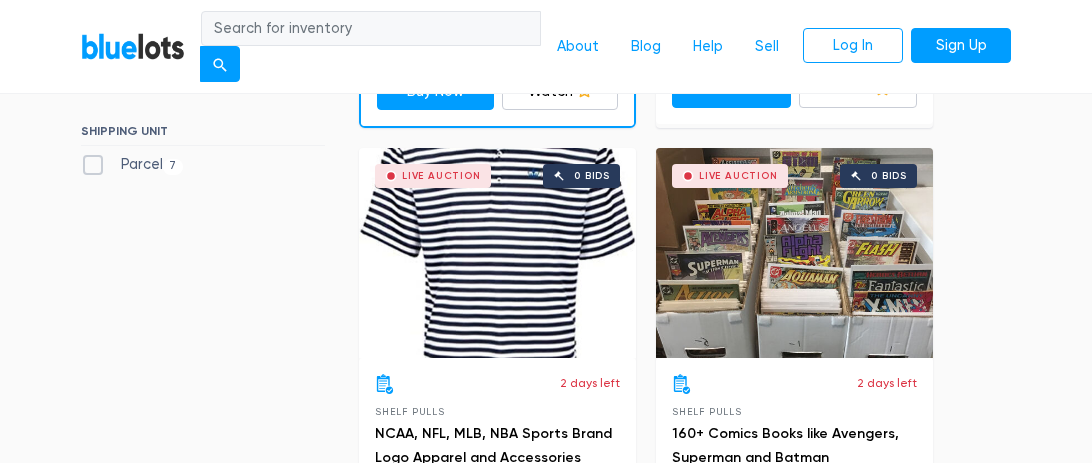 click on "Live Auction
0 bids" at bounding box center [497, 253] 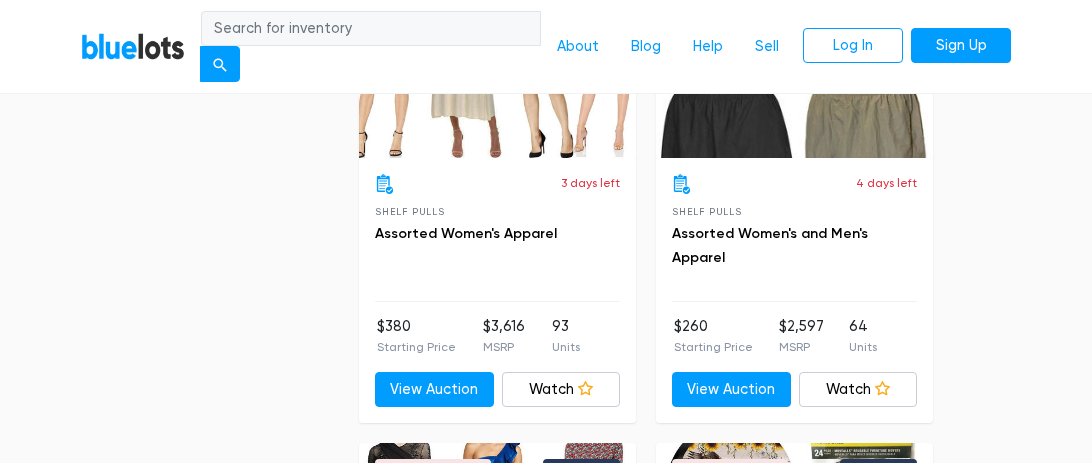 scroll, scrollTop: 1711, scrollLeft: 0, axis: vertical 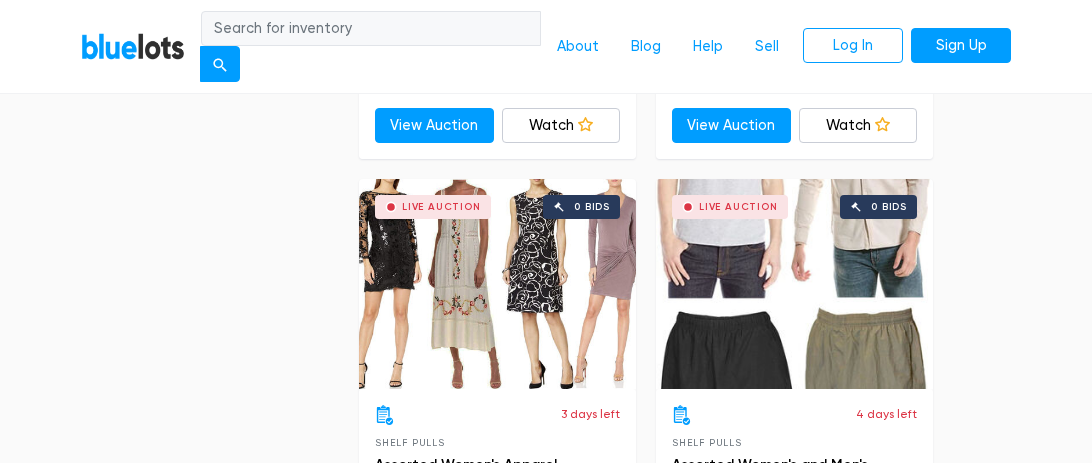 click on "Live Auction
0 bids" at bounding box center [794, 284] 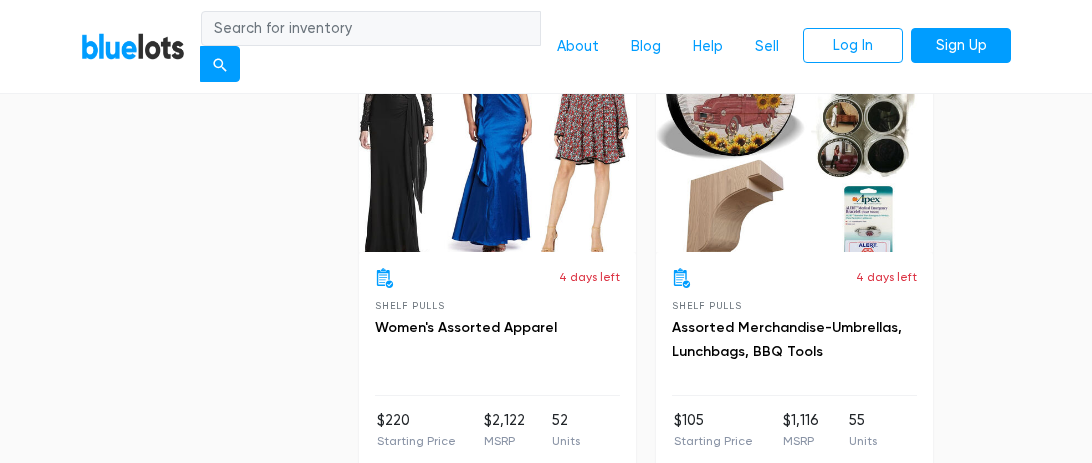 scroll, scrollTop: 2086, scrollLeft: 0, axis: vertical 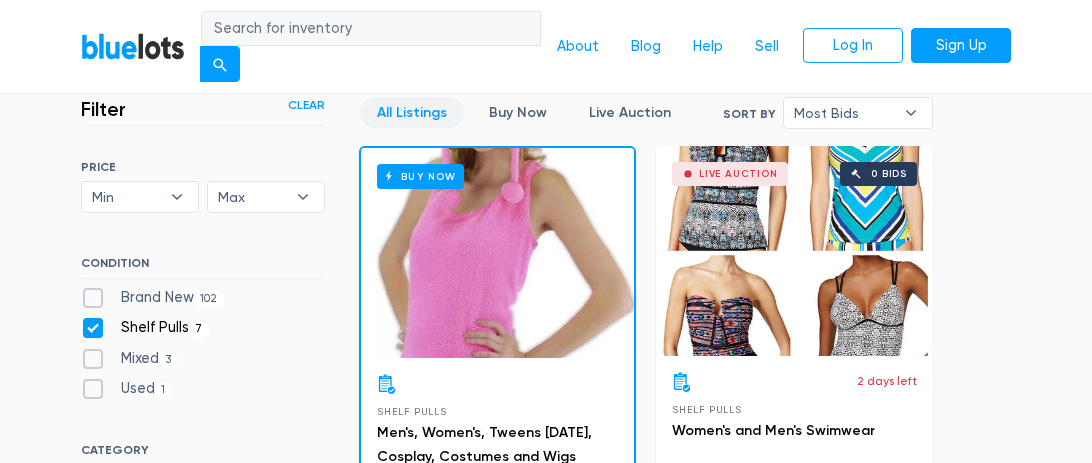 click on "Shelf Pulls
7" at bounding box center [145, 328] 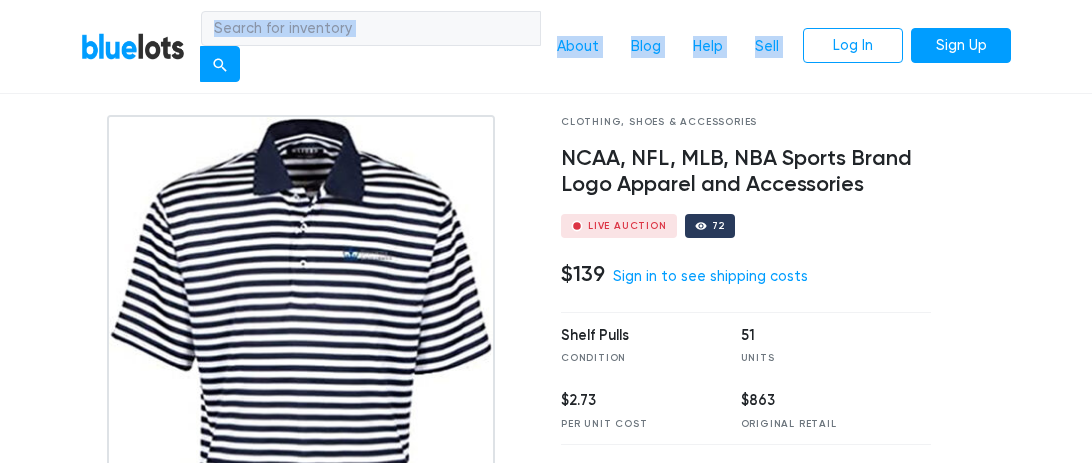 click on "Bluelots is for sale. If you are interested in purchasing the business, please contact us at support@bluelots.com.
BlueLots
About
Blog
Help
Sell
Log In
Sign Up
Home / Liquidation / NCAA, NFL, MLB, NBA Sports  Brand Logo Apparel and Accessories
Clothing, Shoes & Accessories
NCAA, NFL, MLB, NBA Sports  Brand Logo Apparel and Accessories
Live Auction
72" at bounding box center [546, 3049] 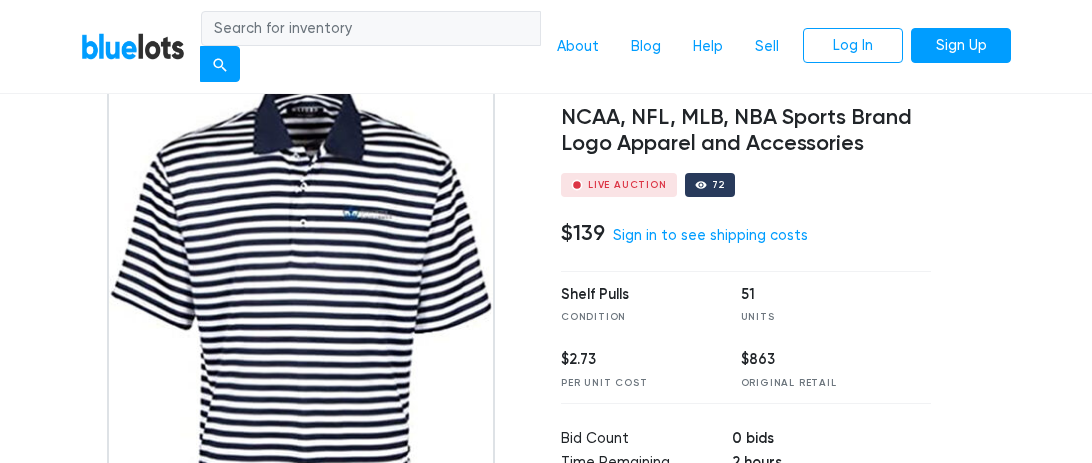 scroll, scrollTop: 126, scrollLeft: 0, axis: vertical 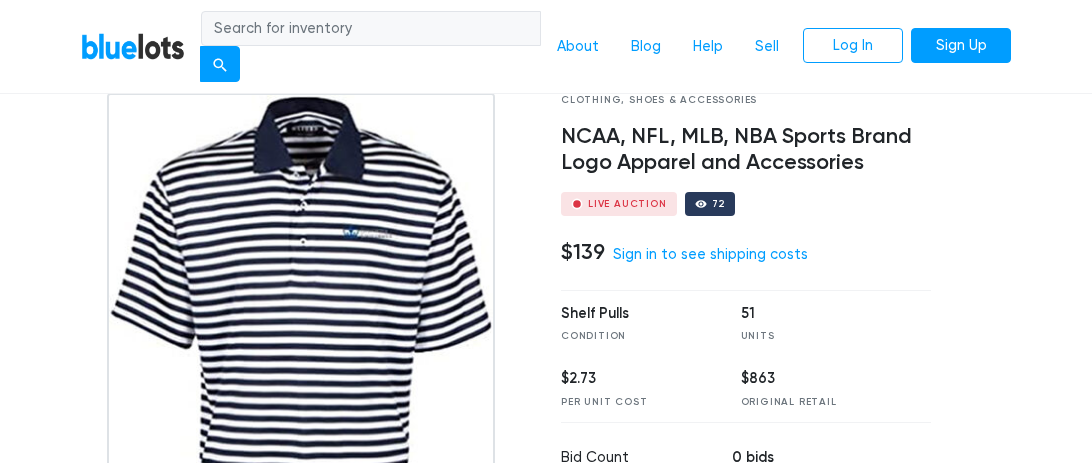click at bounding box center [301, 343] 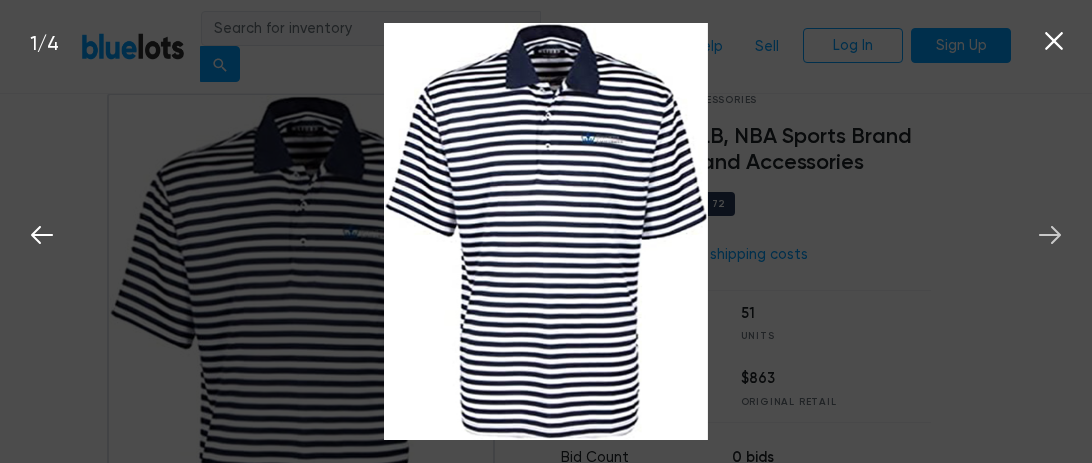 click 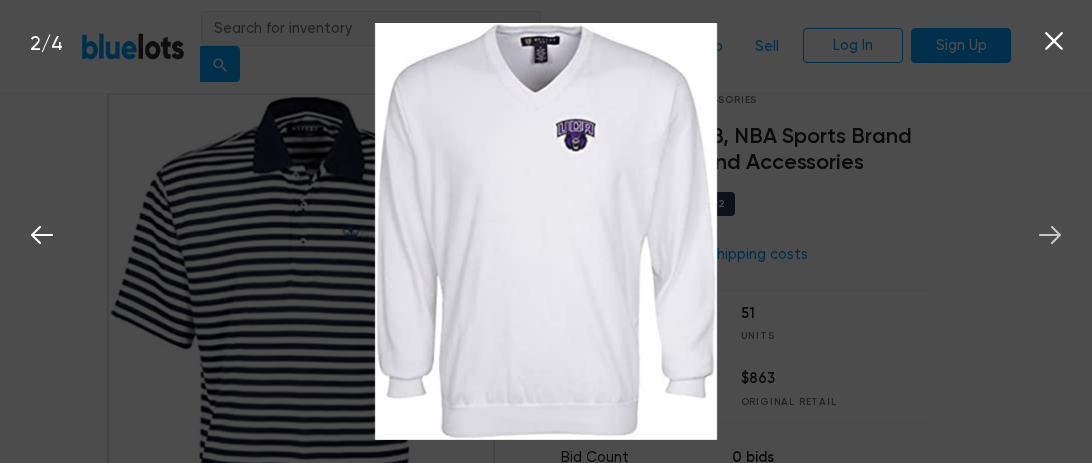 click 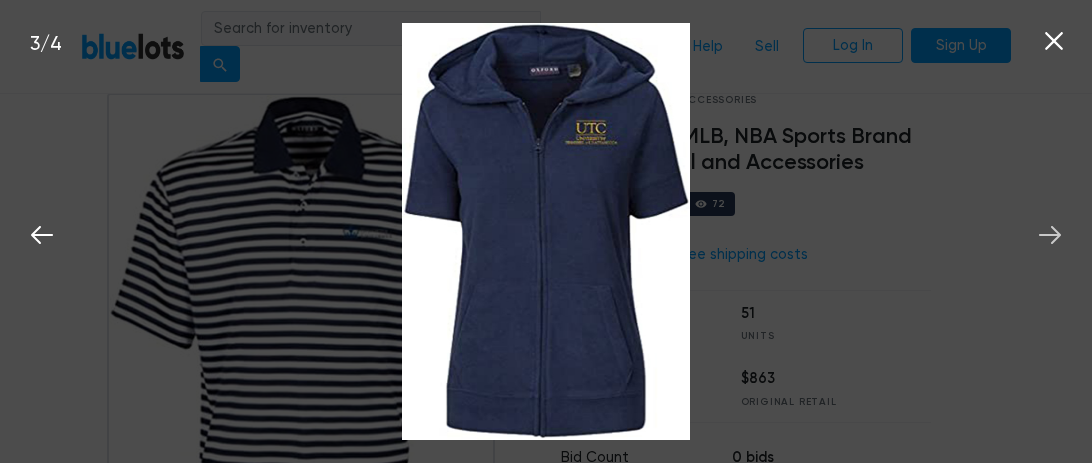 click 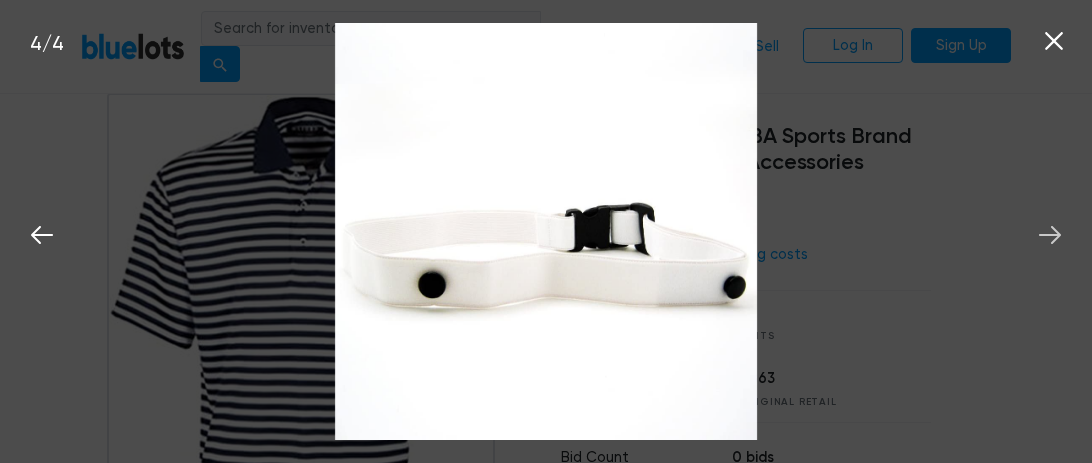 click 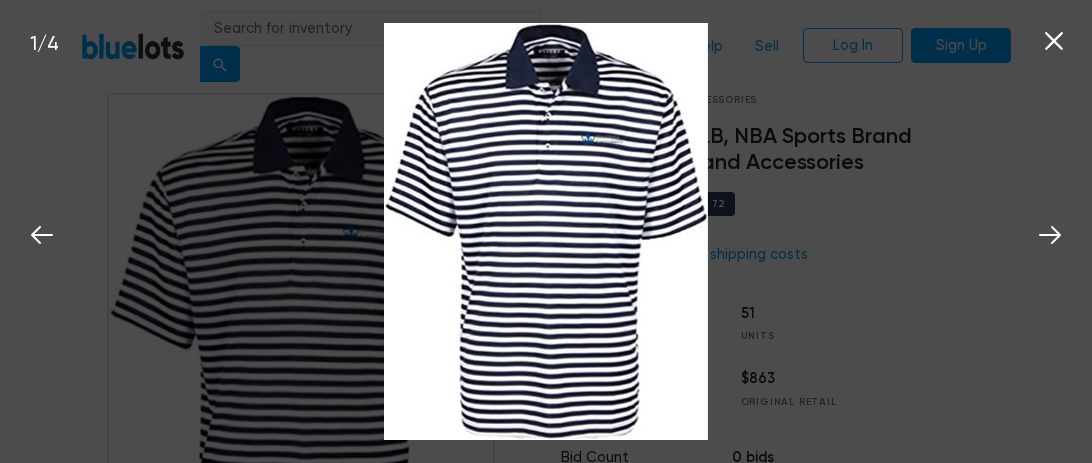 click 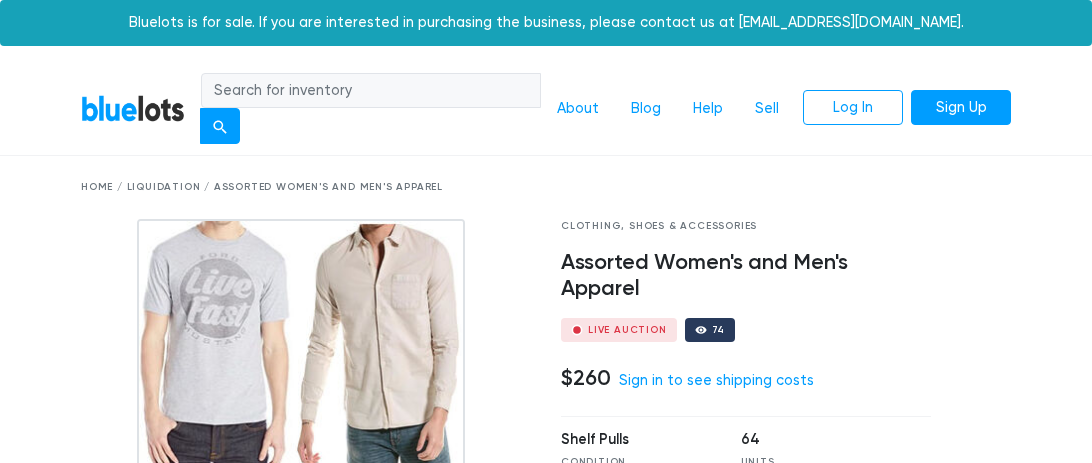 scroll, scrollTop: 0, scrollLeft: 0, axis: both 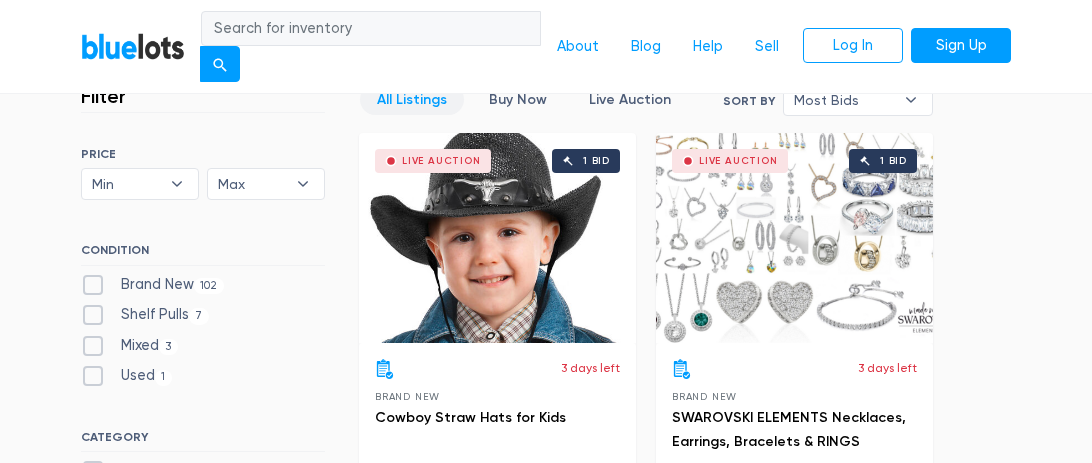 type on "sherry1068@hotmail.com" 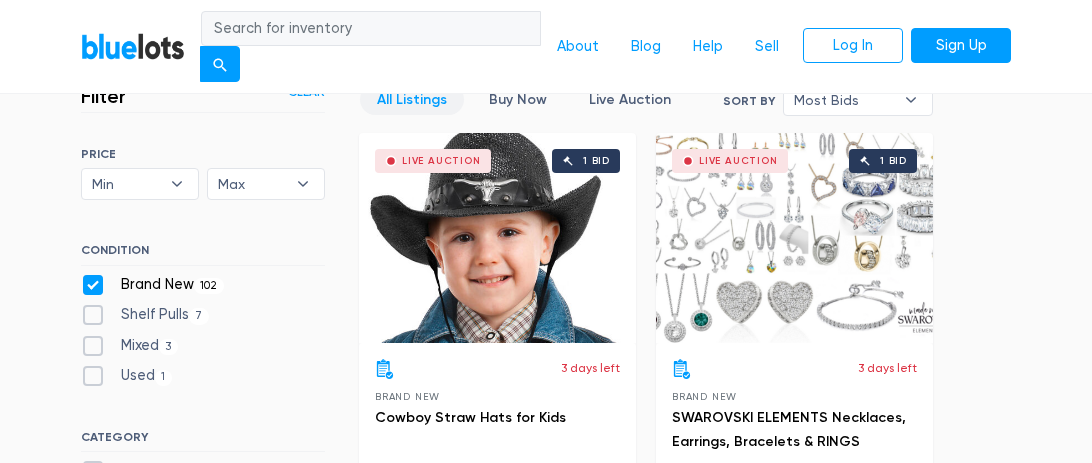 scroll, scrollTop: 516, scrollLeft: 0, axis: vertical 